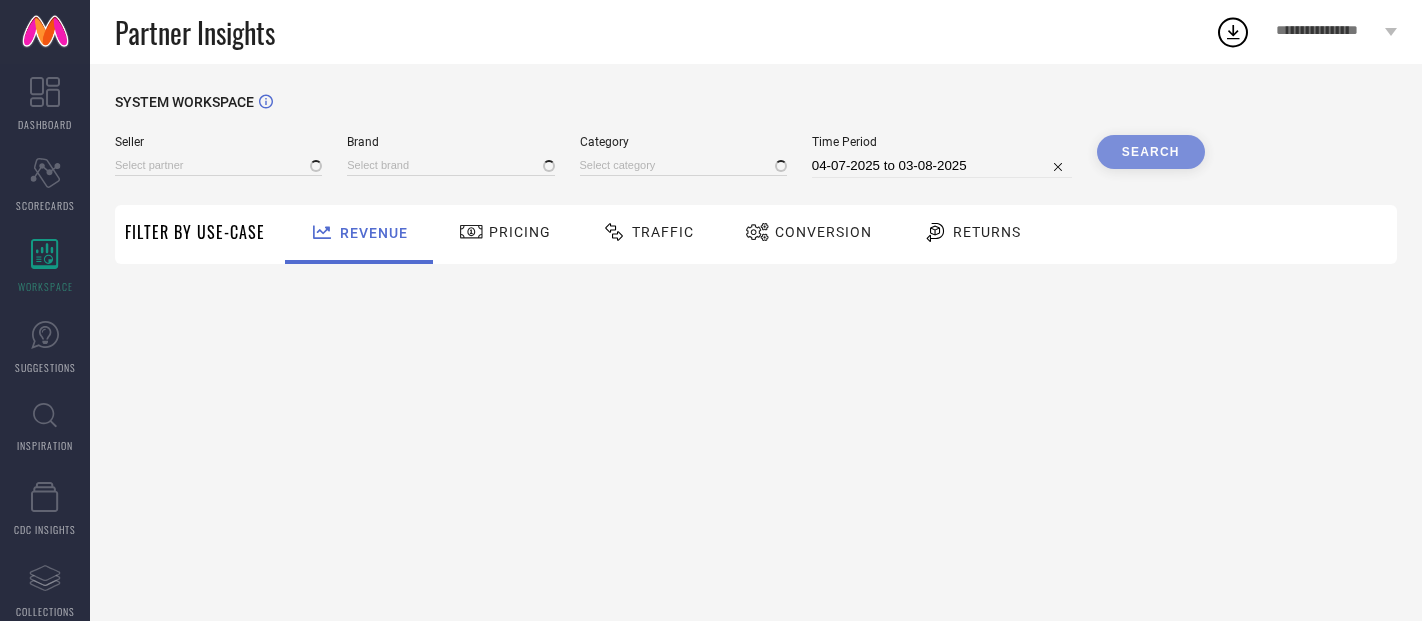 scroll, scrollTop: 0, scrollLeft: 0, axis: both 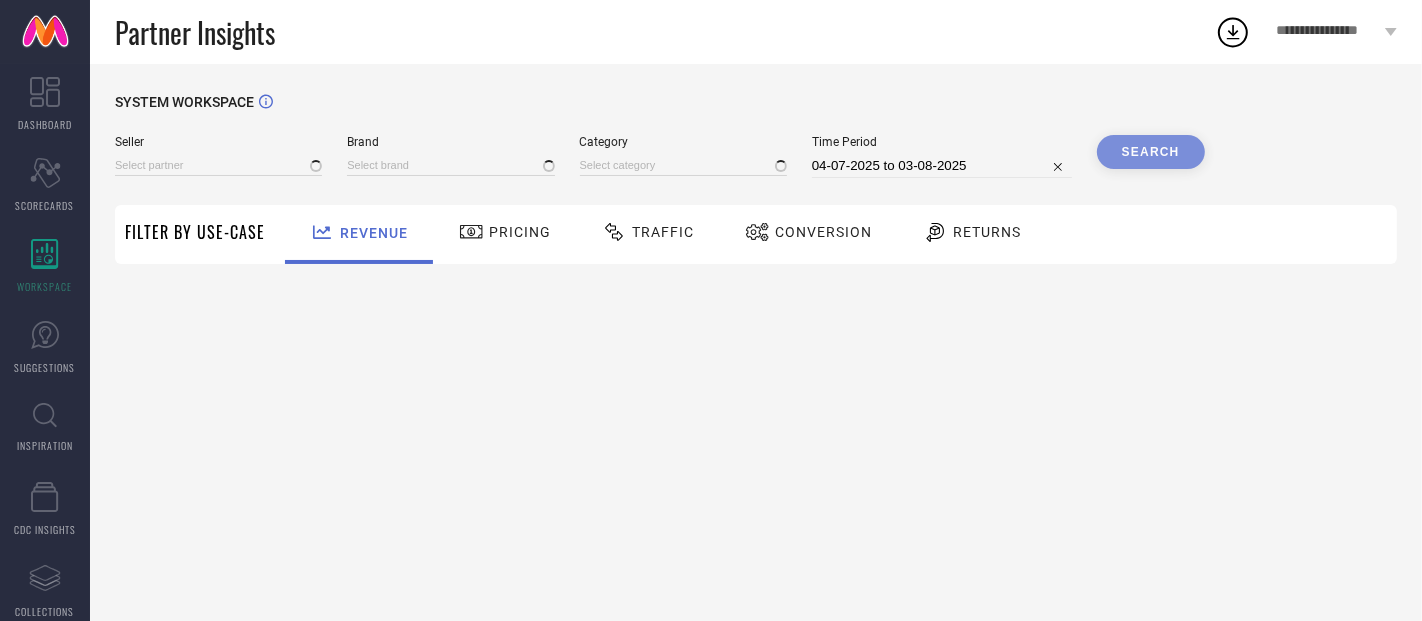 type on "All" 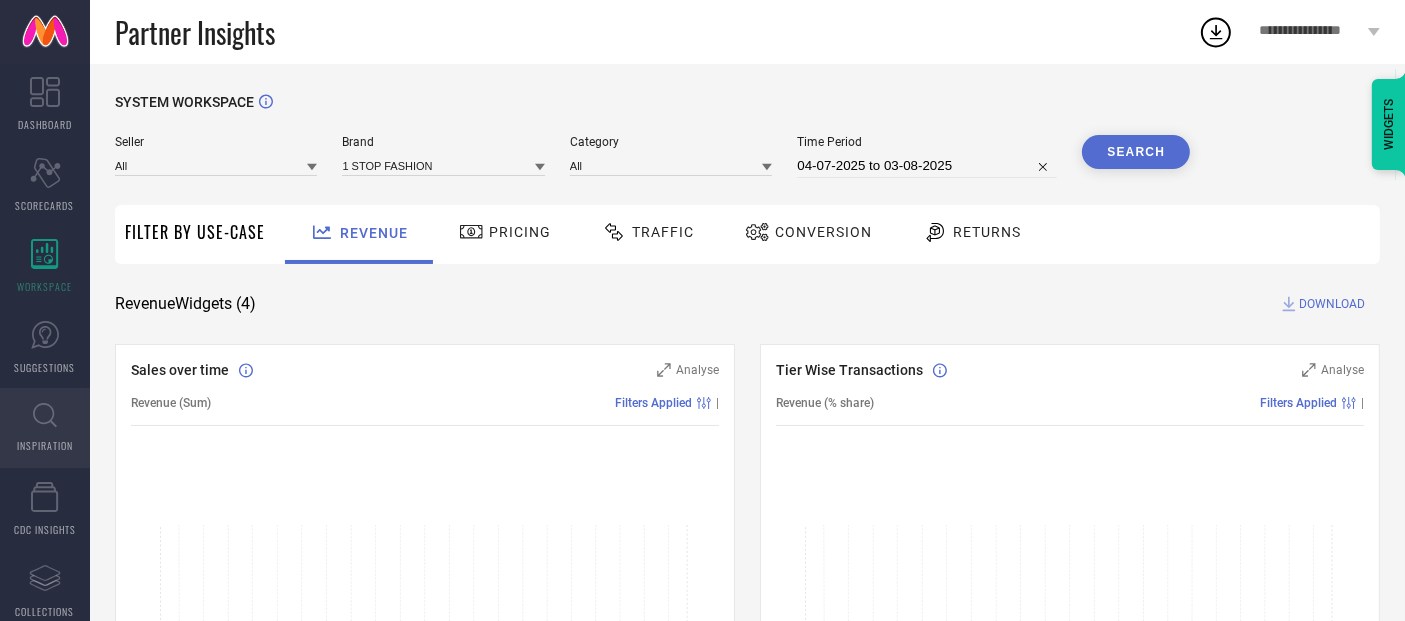 click 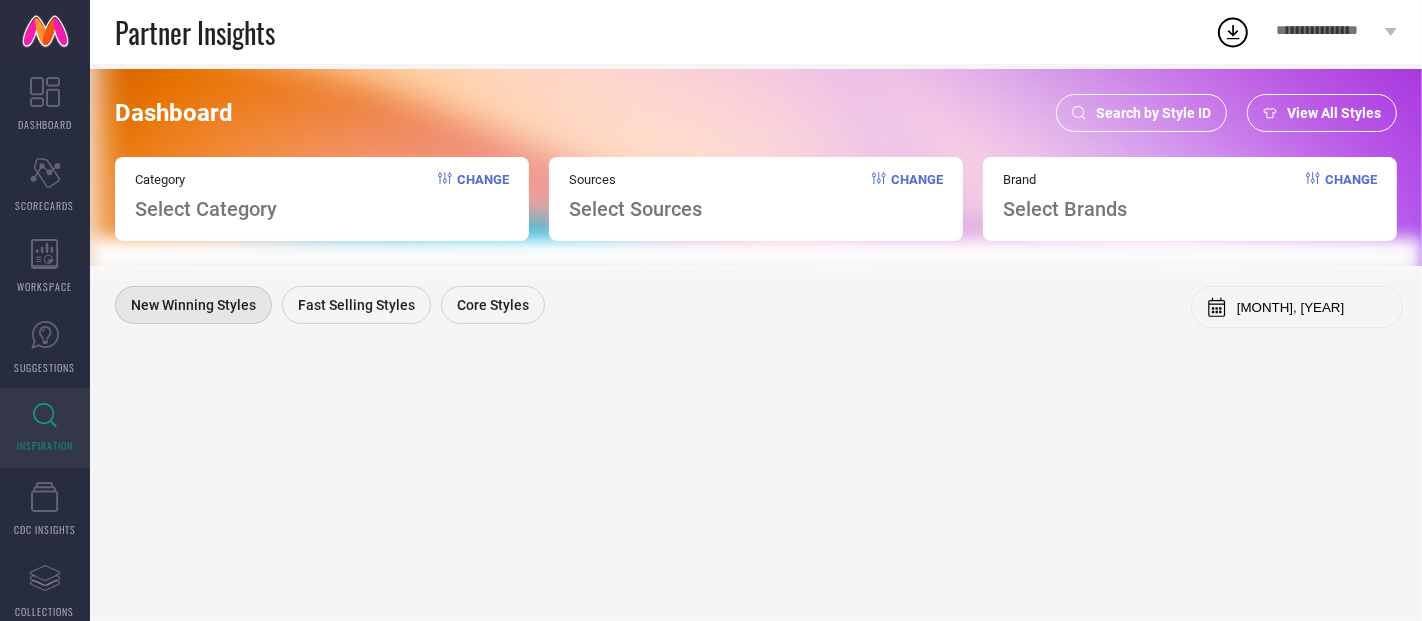 click on "Search by Style ID" at bounding box center [1153, 113] 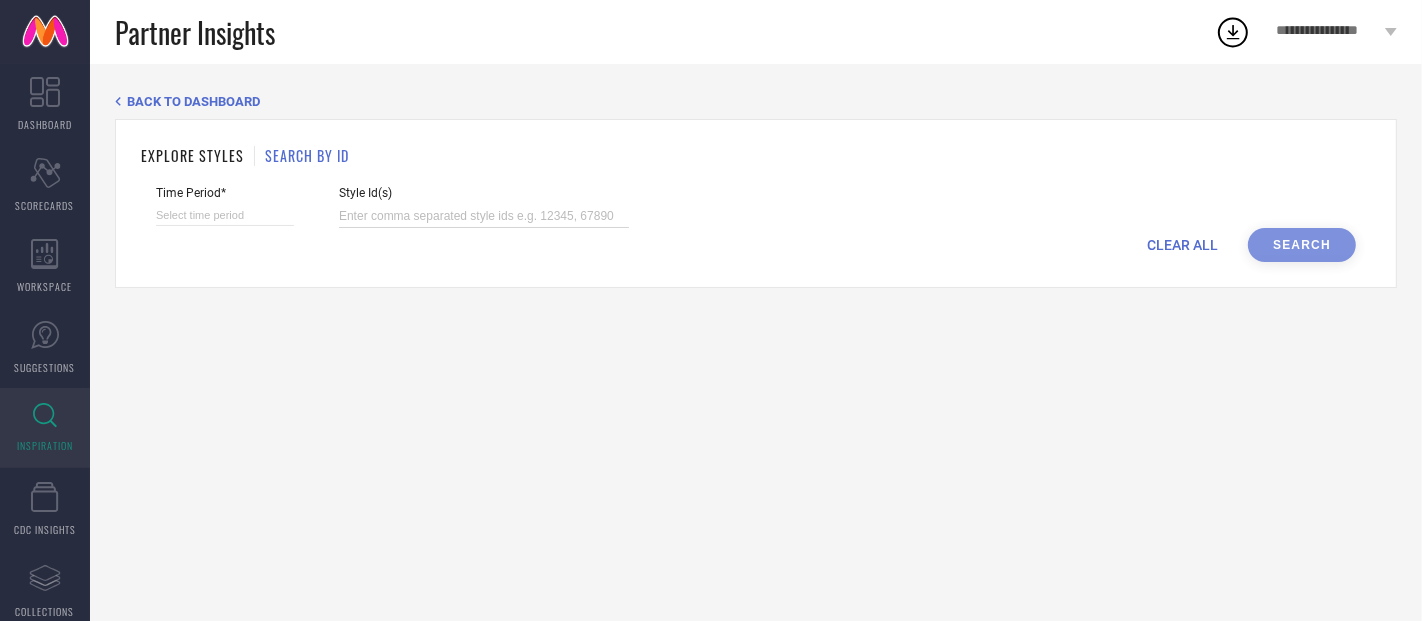 click at bounding box center (484, 216) 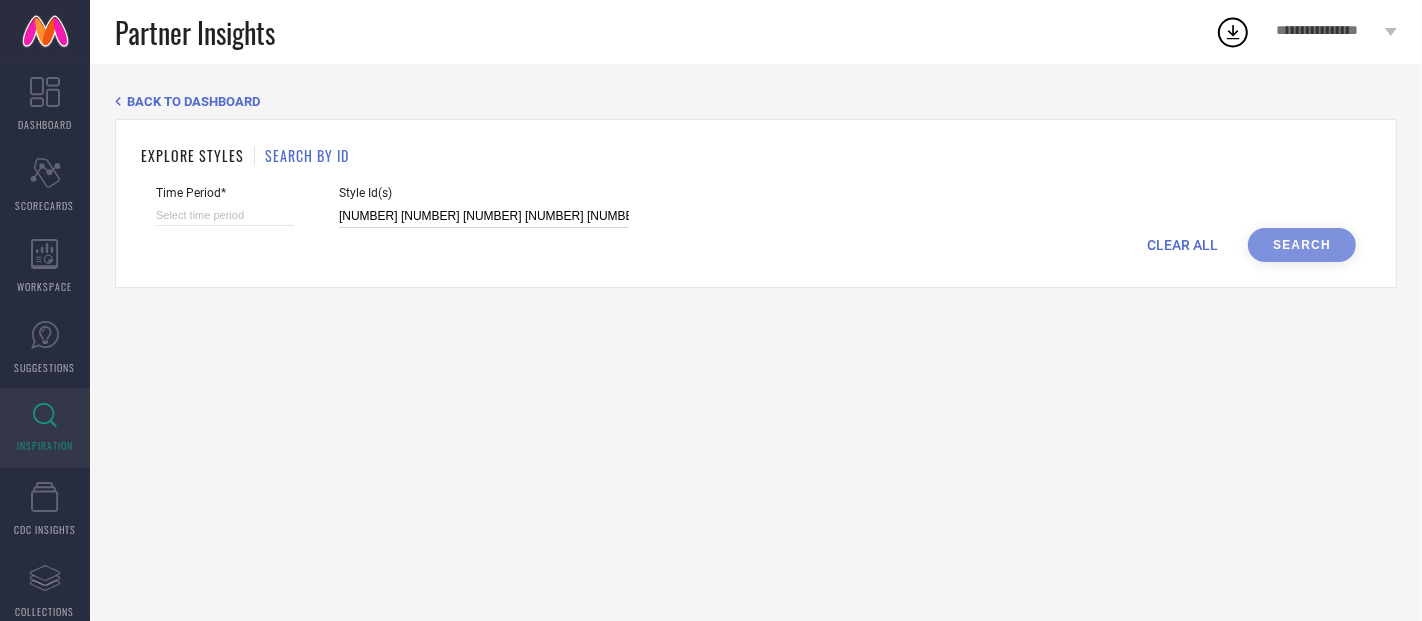 scroll, scrollTop: 0, scrollLeft: 102, axis: horizontal 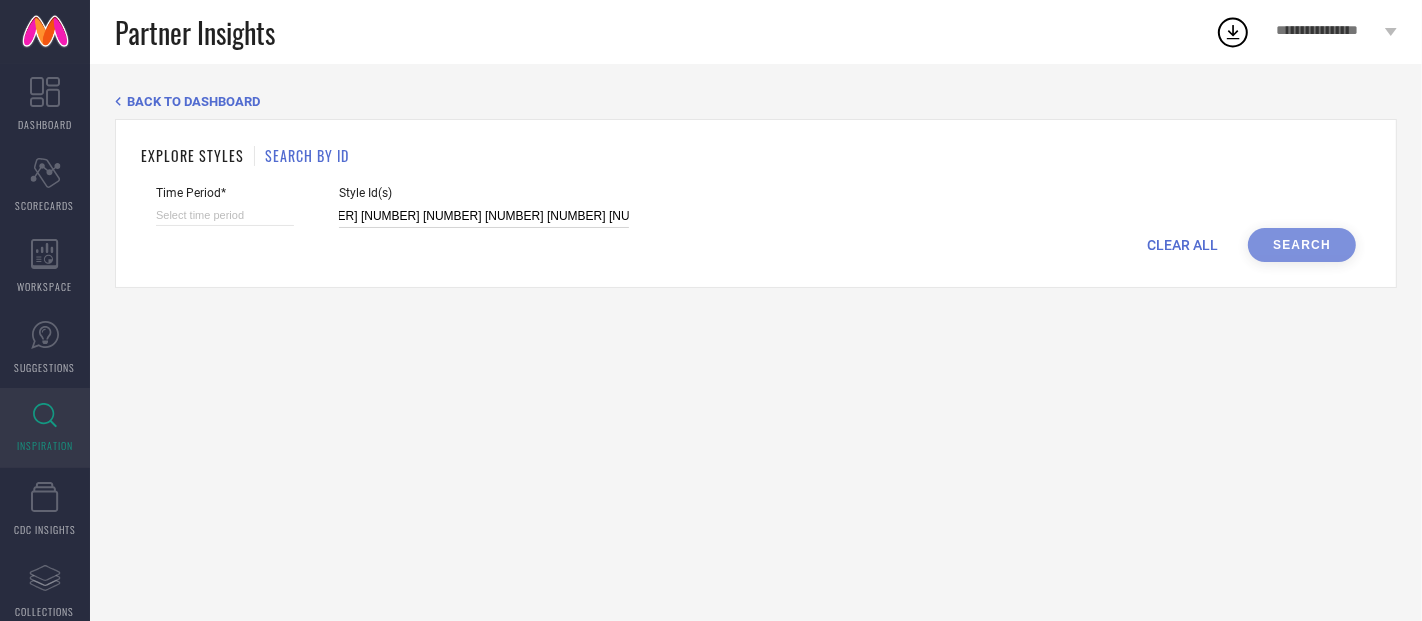select on "7" 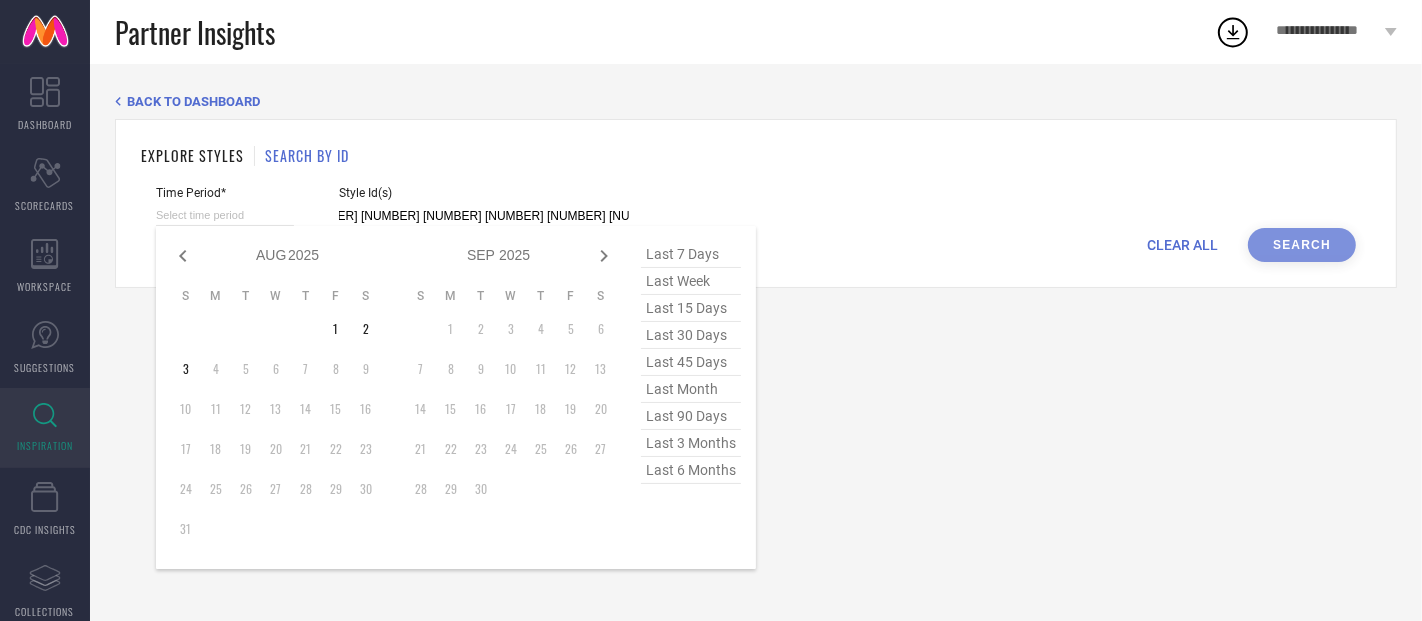 click at bounding box center [225, 215] 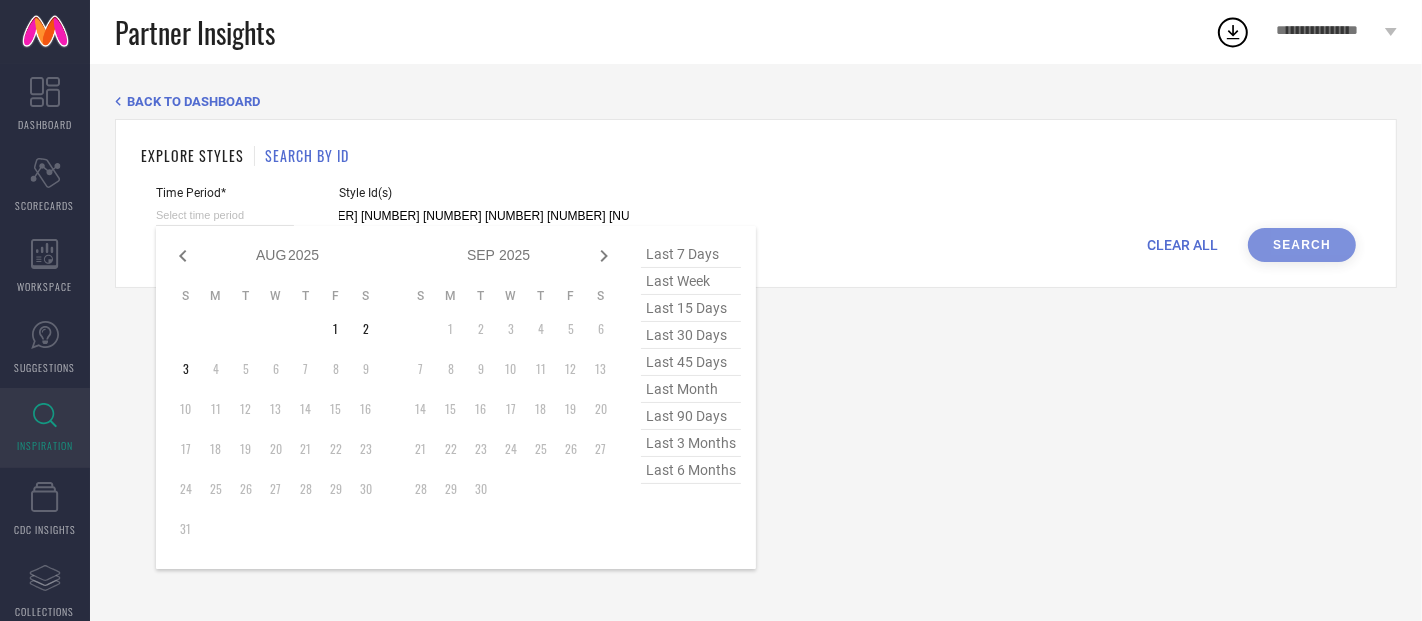 type on "[NUMBER] [NUMBER] [NUMBER] [NUMBER] [NUMBER] [NUMBER] [NUMBER]" 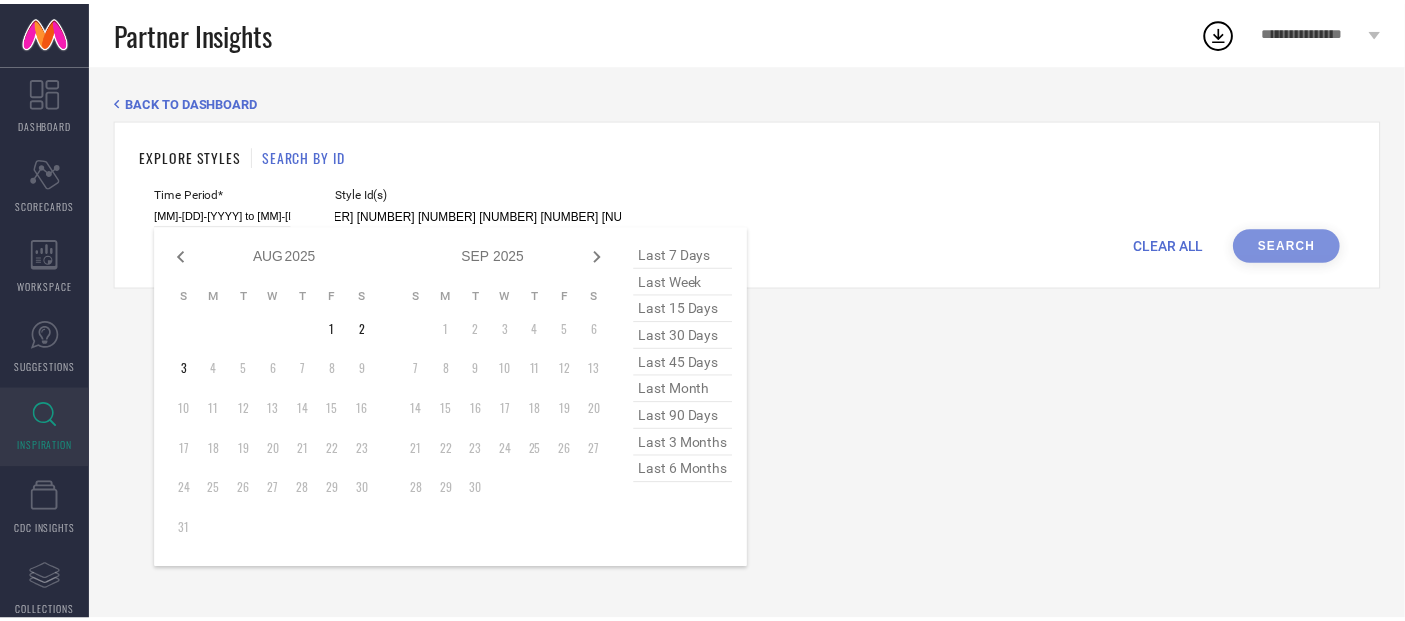 scroll, scrollTop: 0, scrollLeft: 0, axis: both 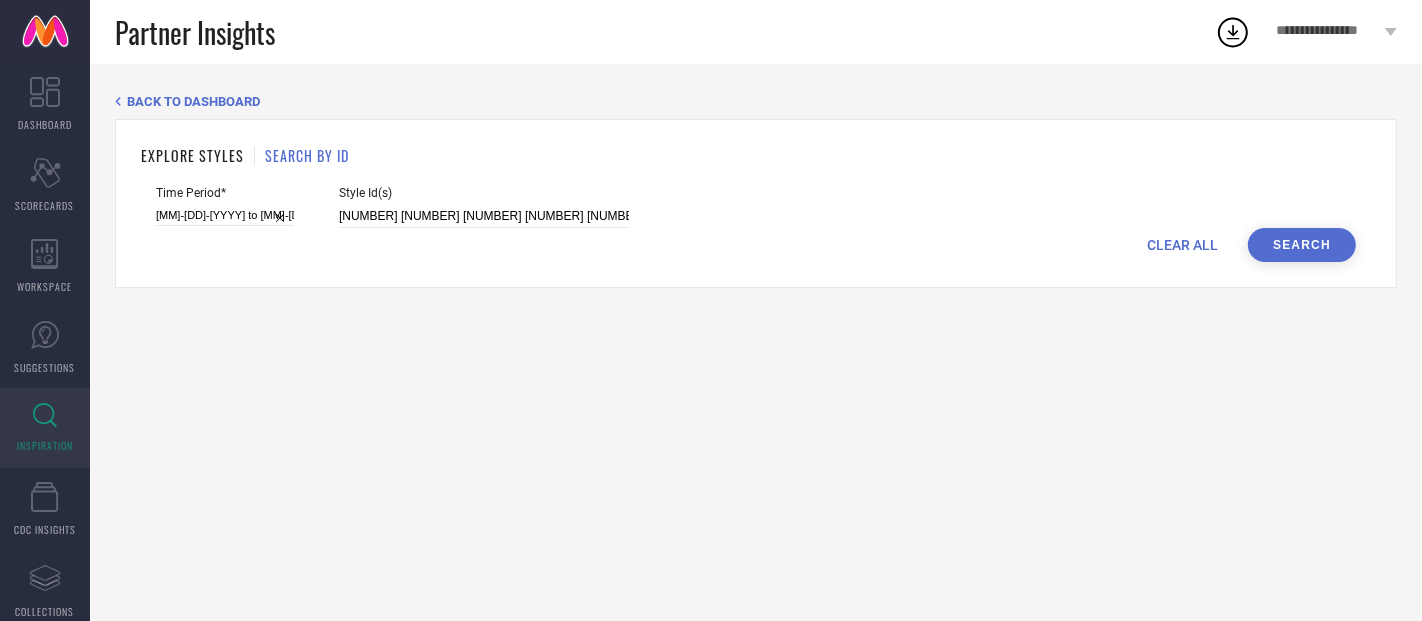 click on "Search" at bounding box center (1302, 245) 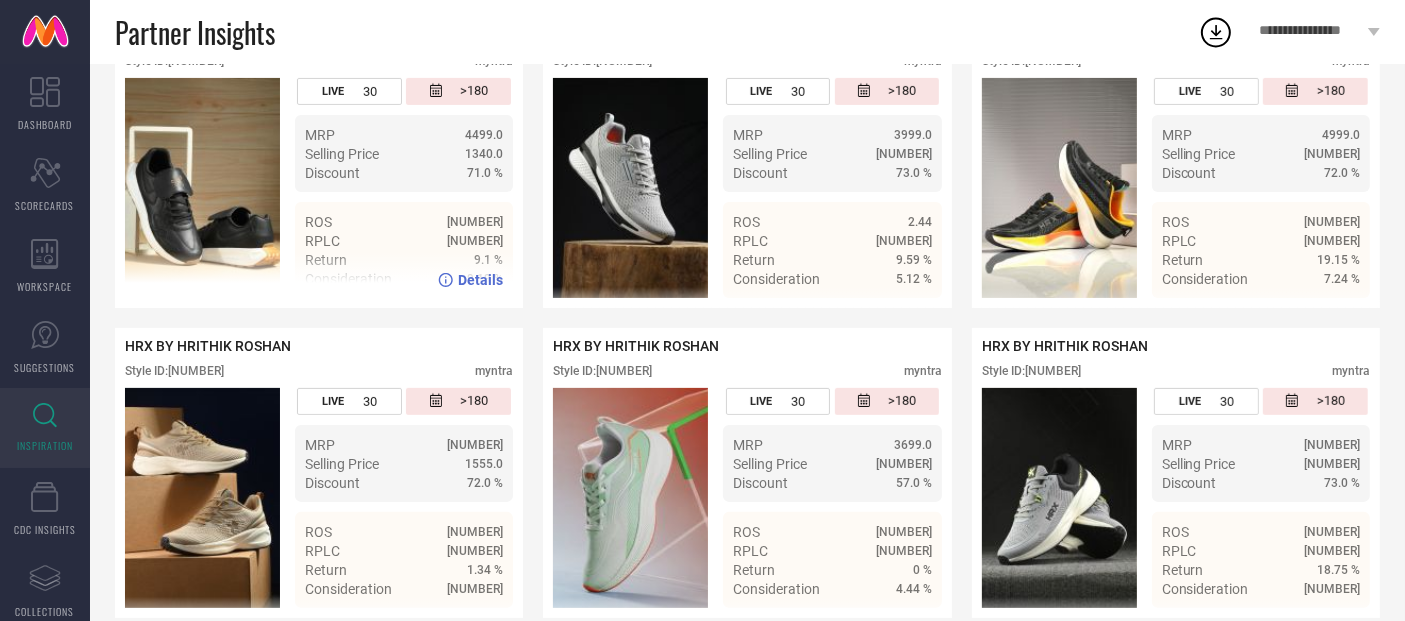 scroll, scrollTop: 337, scrollLeft: 0, axis: vertical 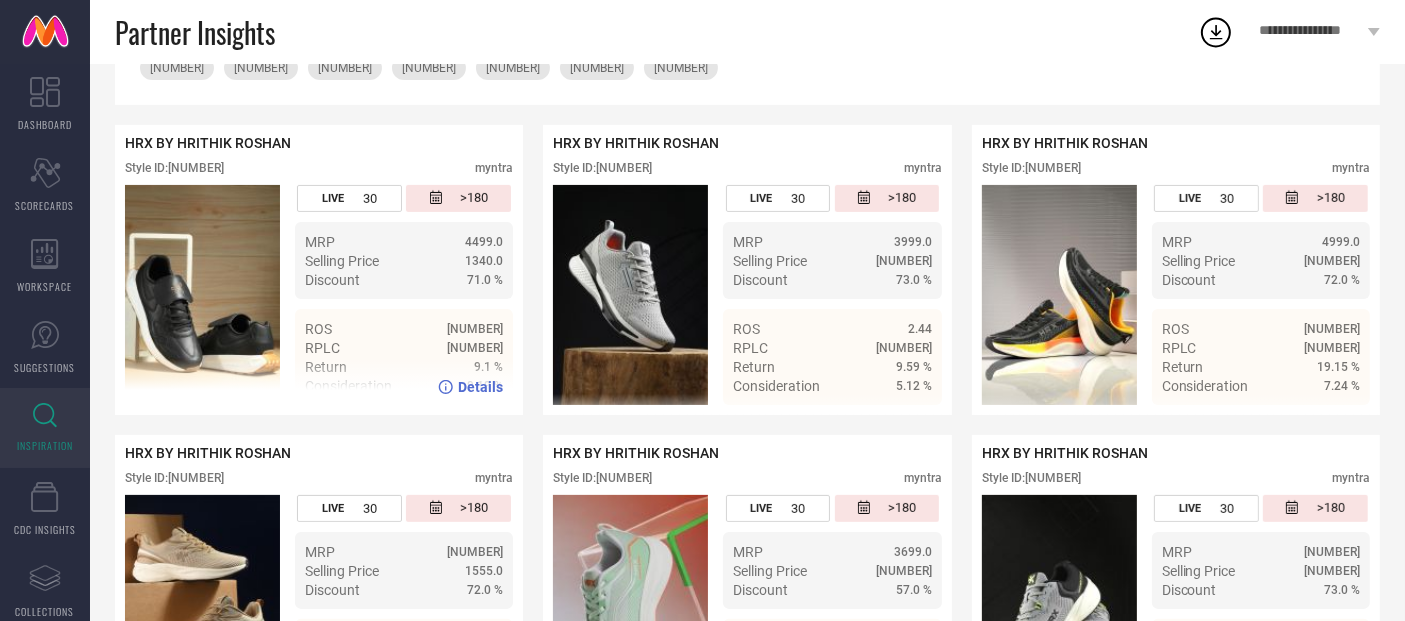 click on "Style ID:  [NUMBER]" at bounding box center (174, 168) 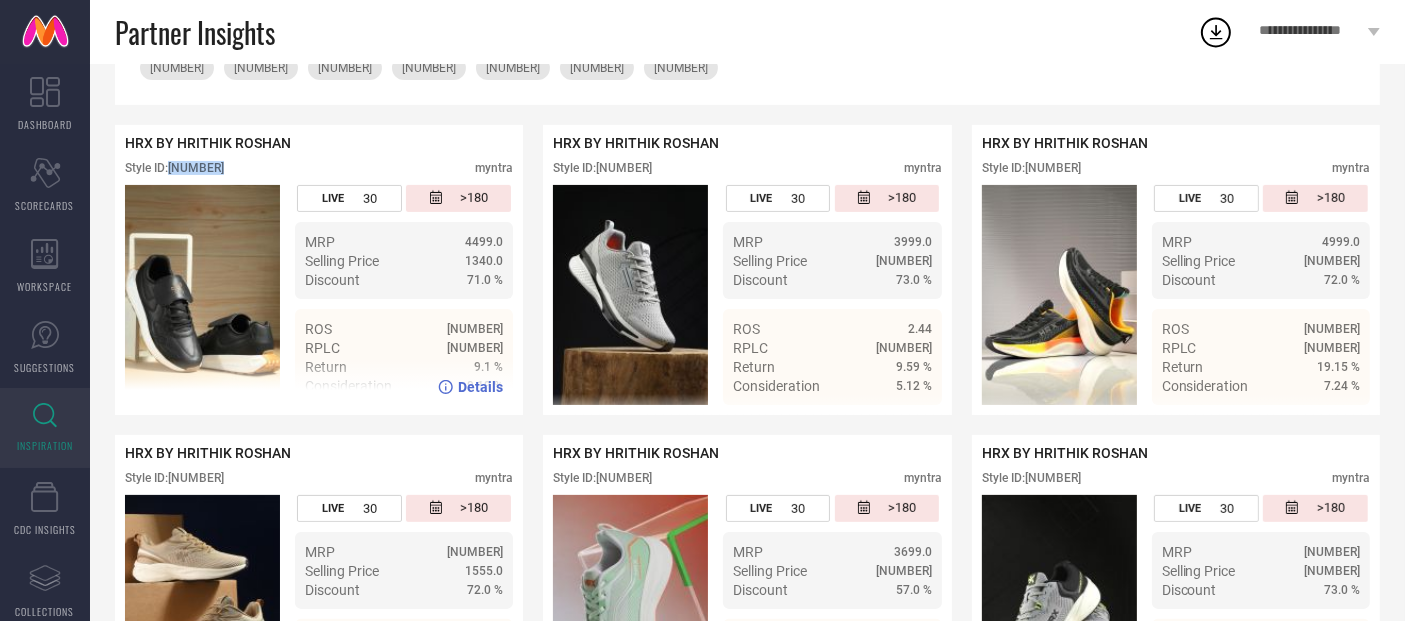 click on "Style ID:  [NUMBER]" at bounding box center [174, 168] 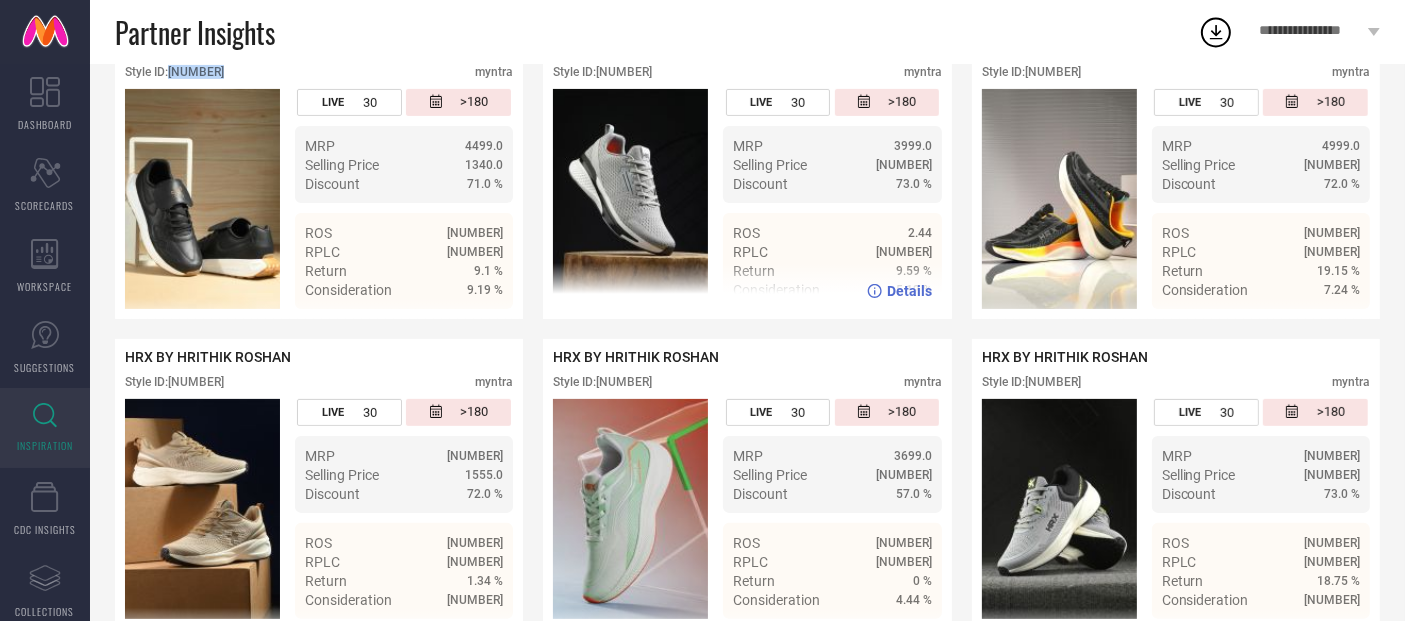 scroll, scrollTop: 0, scrollLeft: 0, axis: both 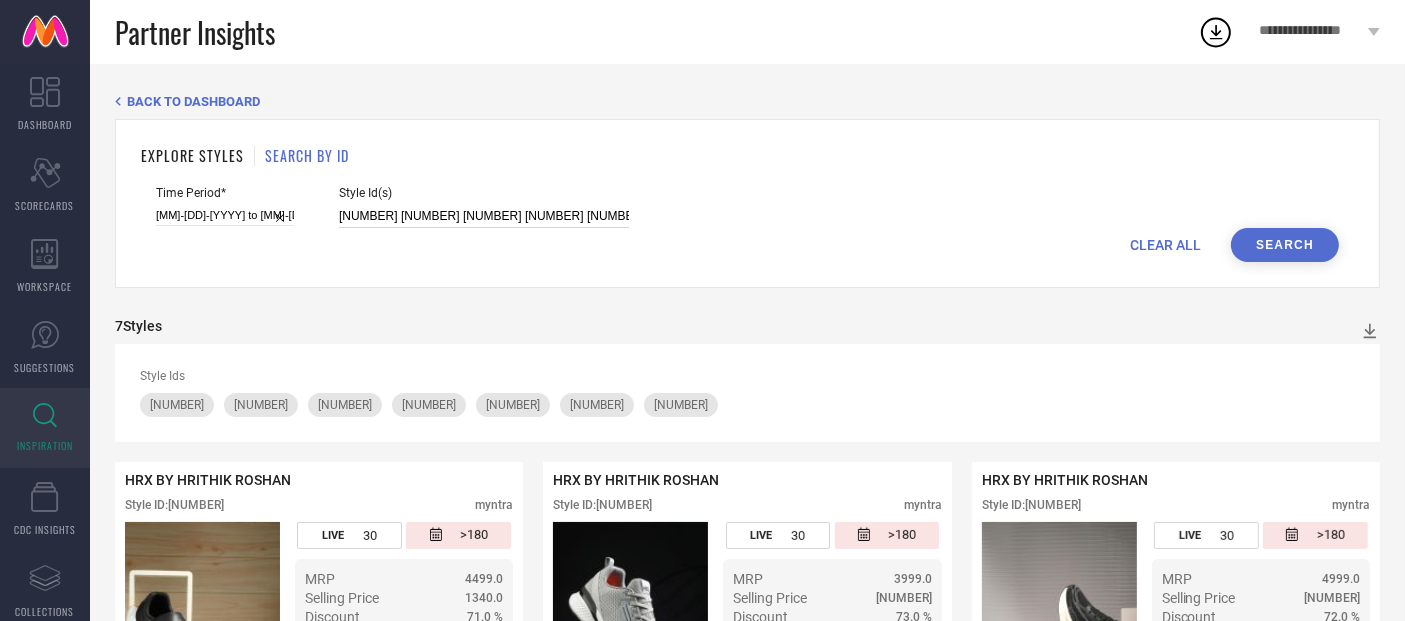 click on "[NUMBER] [NUMBER] [NUMBER] [NUMBER] [NUMBER] [NUMBER] [NUMBER]" at bounding box center (484, 216) 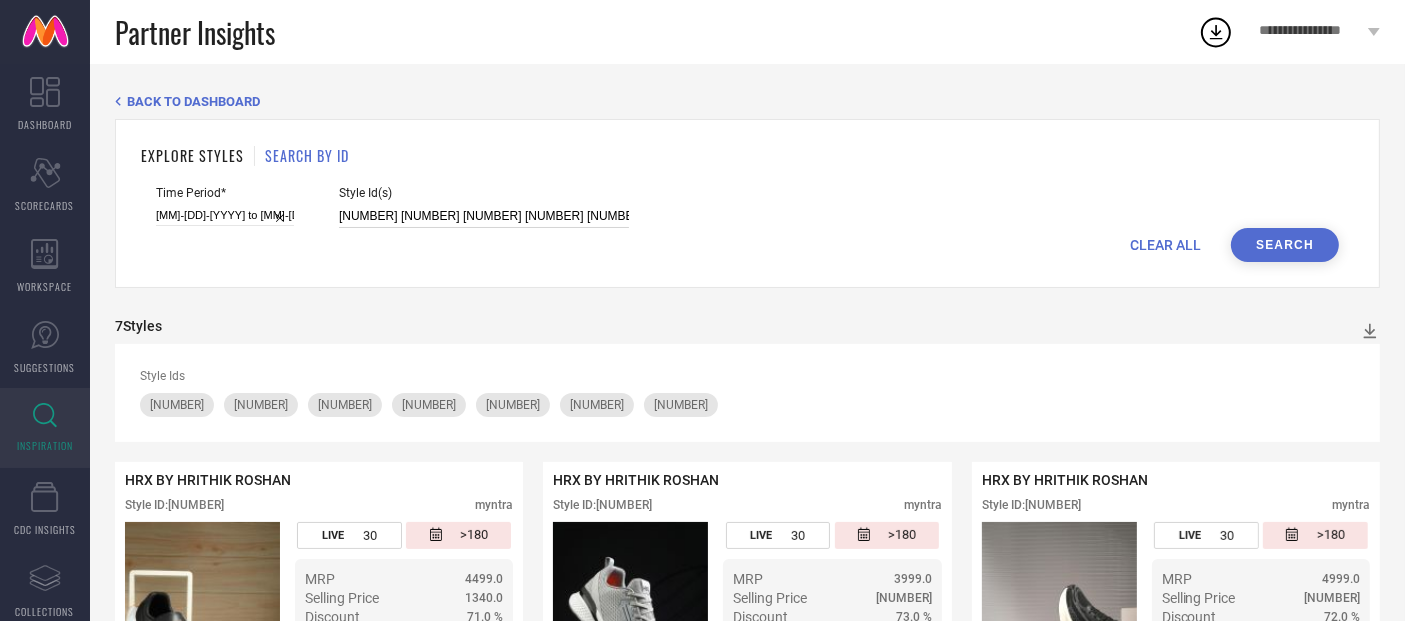 paste on "[PHONE] [PHONE] [PHONE]" 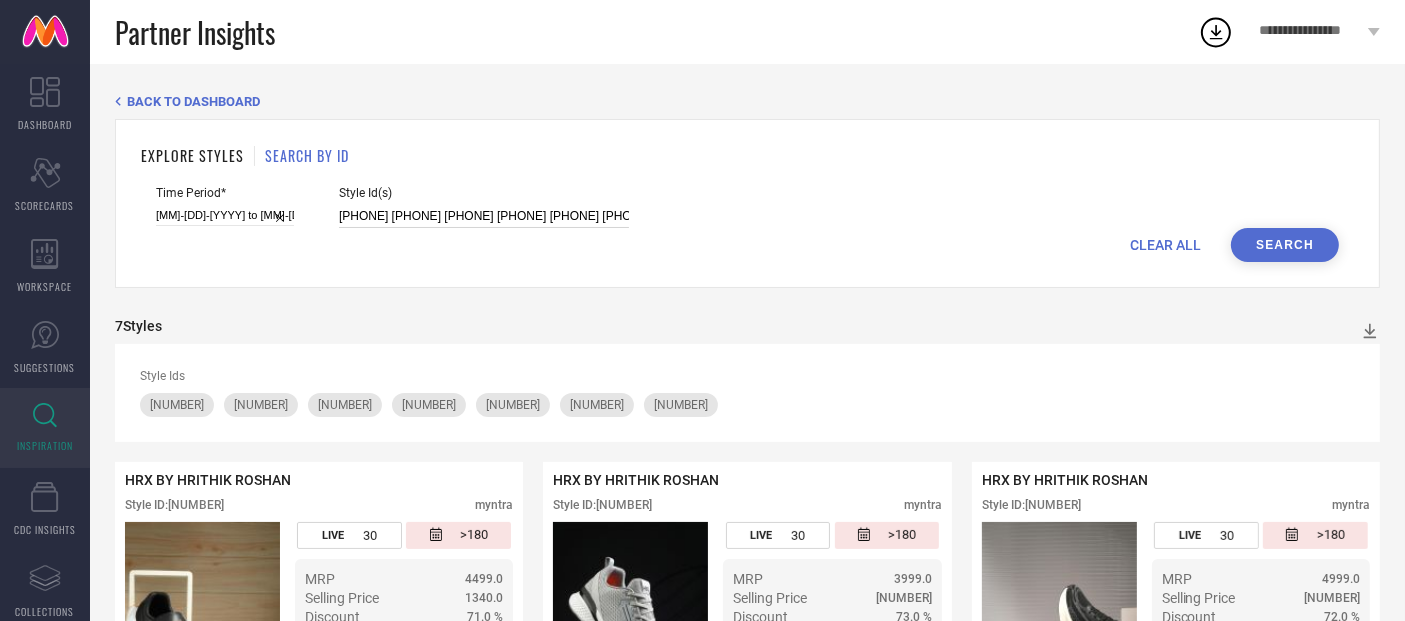 scroll, scrollTop: 0, scrollLeft: 103, axis: horizontal 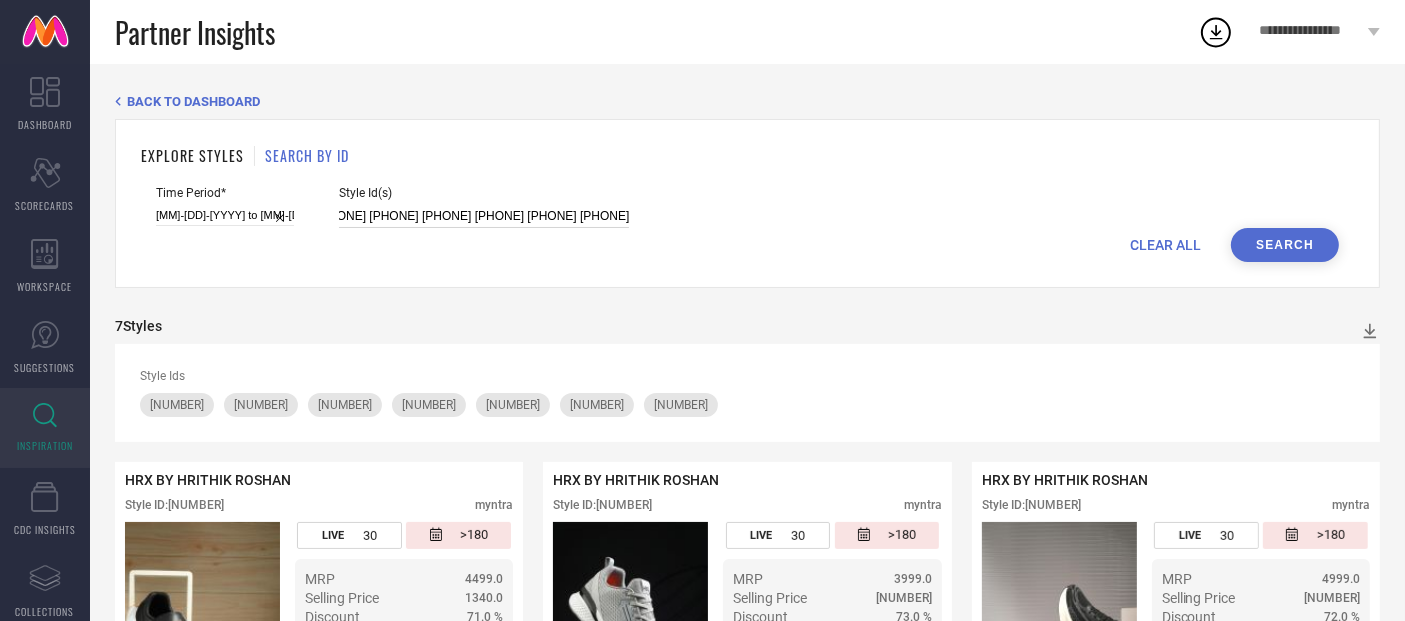 type on "[PHONE] [PHONE] [PHONE] [PHONE] [PHONE] [PHONE] [PHONE]" 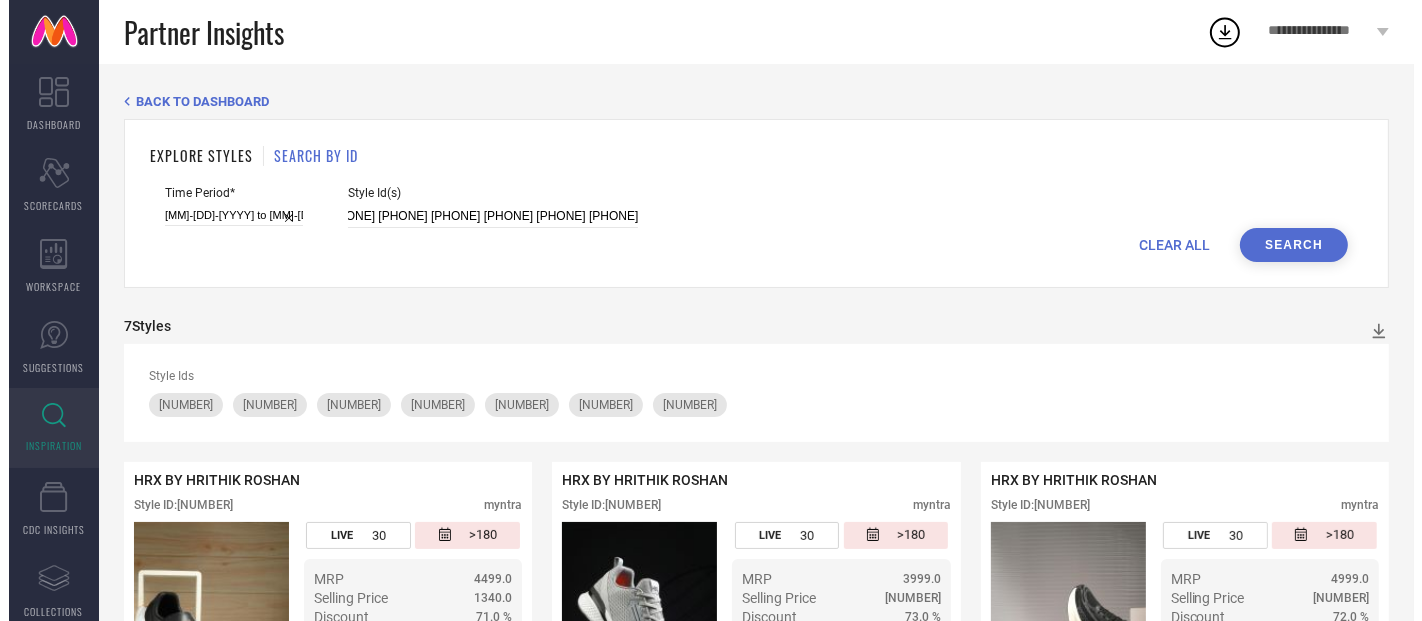 scroll, scrollTop: 0, scrollLeft: 0, axis: both 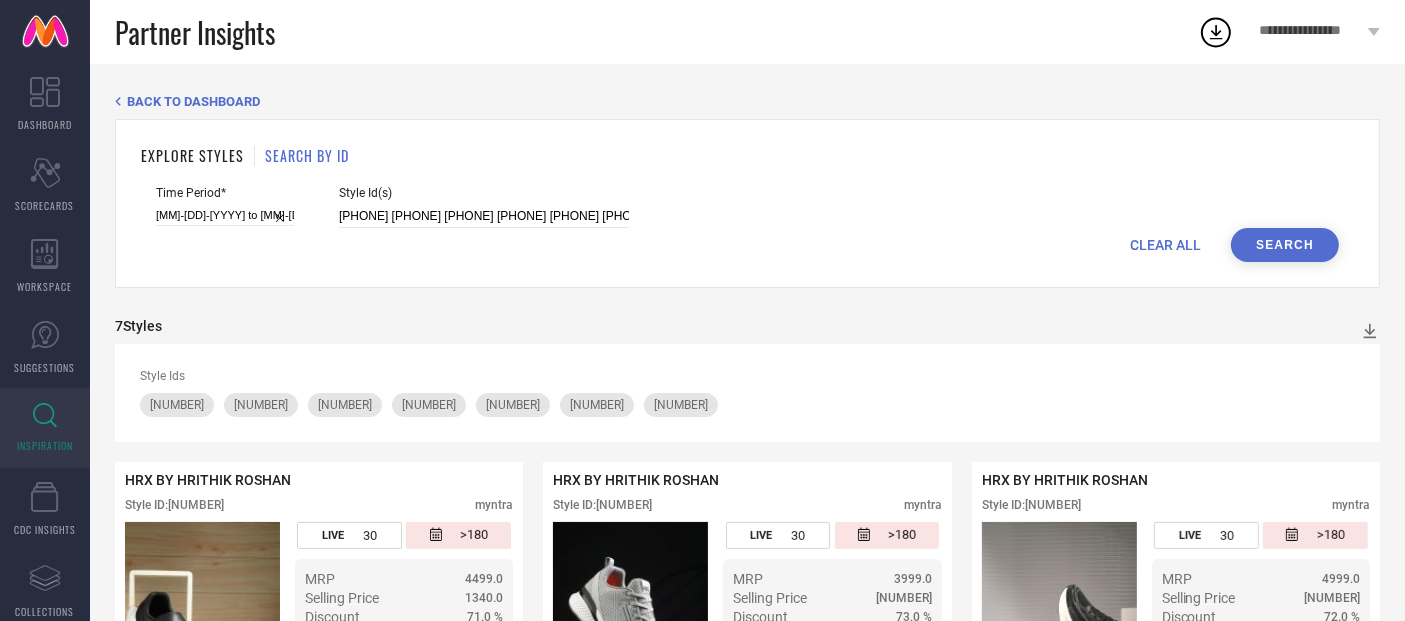 click on "Search" at bounding box center (1285, 245) 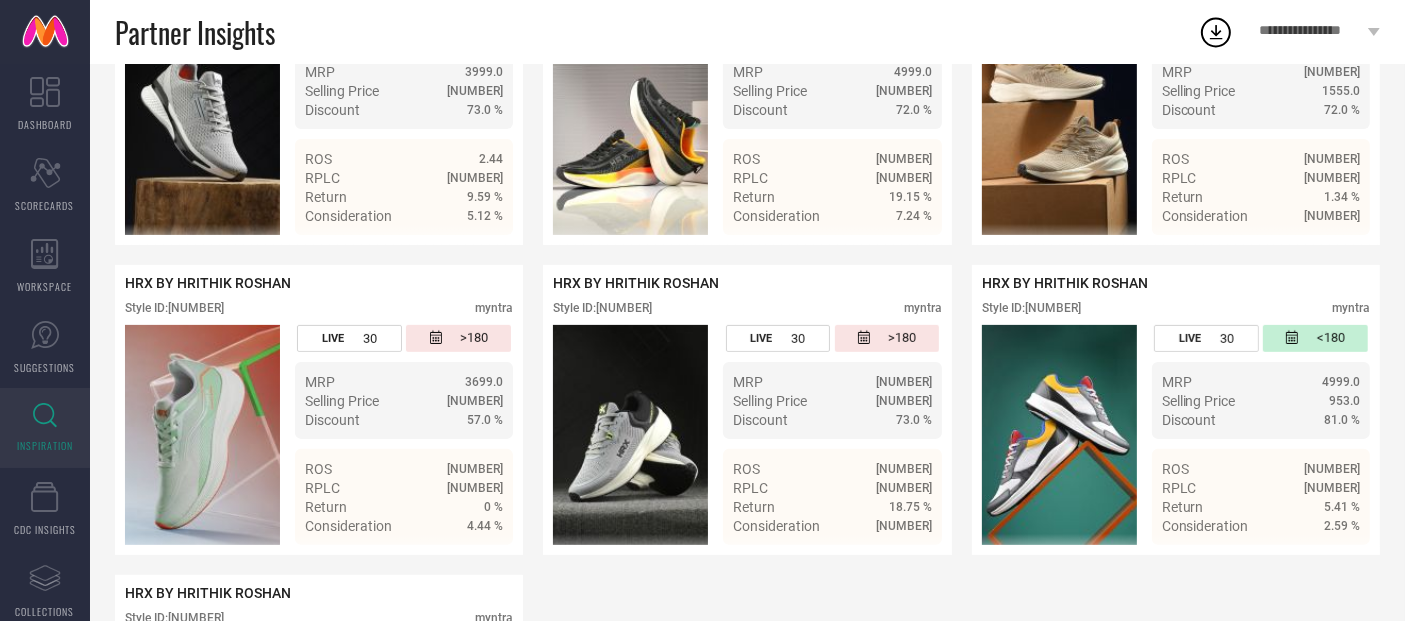 scroll, scrollTop: 508, scrollLeft: 0, axis: vertical 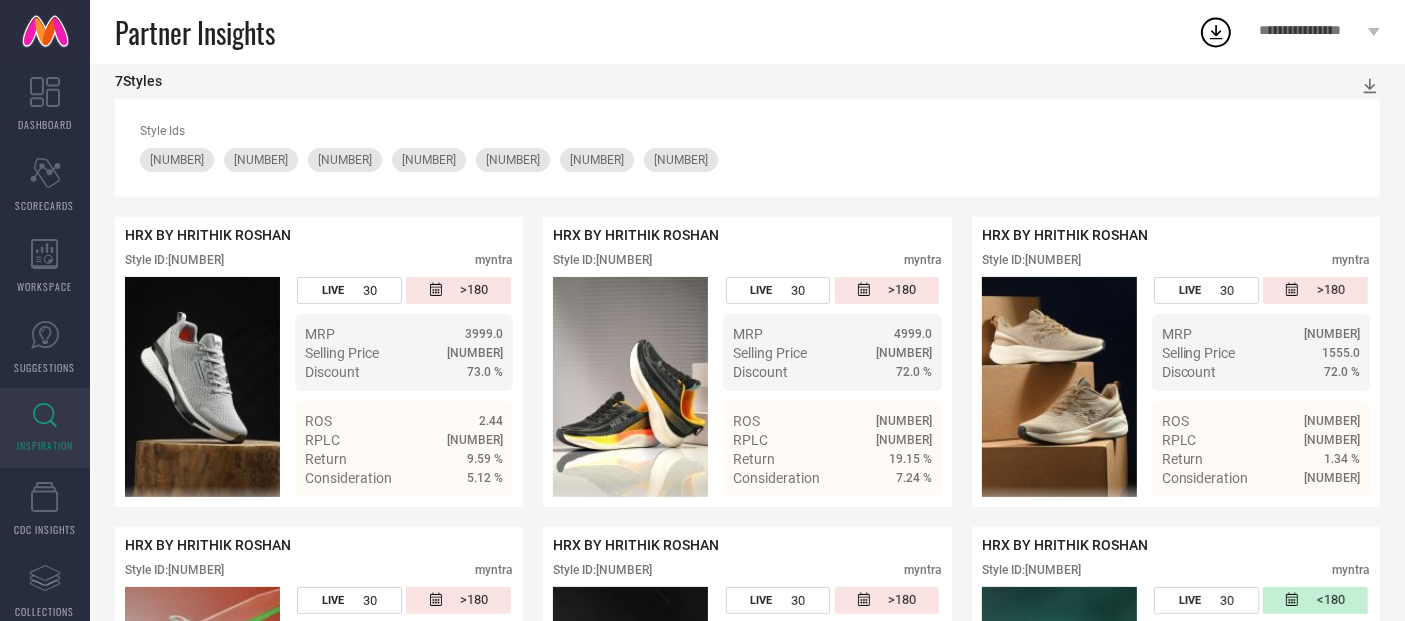 type 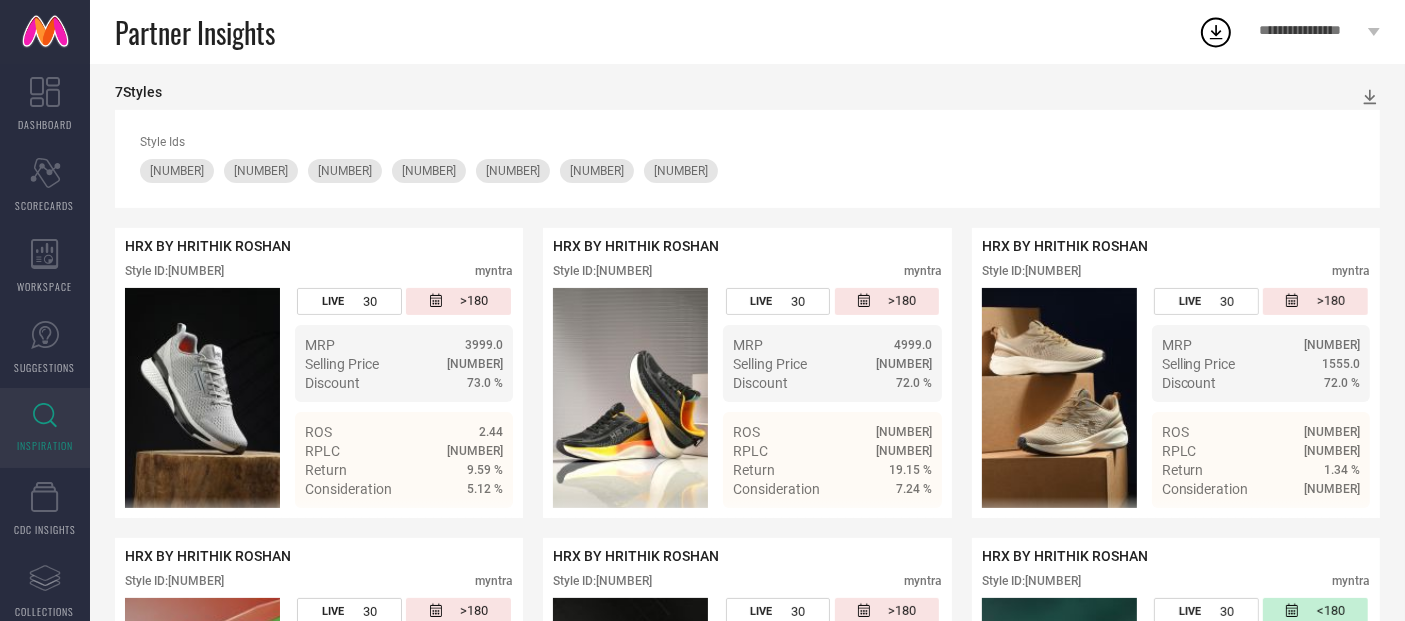 scroll, scrollTop: 232, scrollLeft: 0, axis: vertical 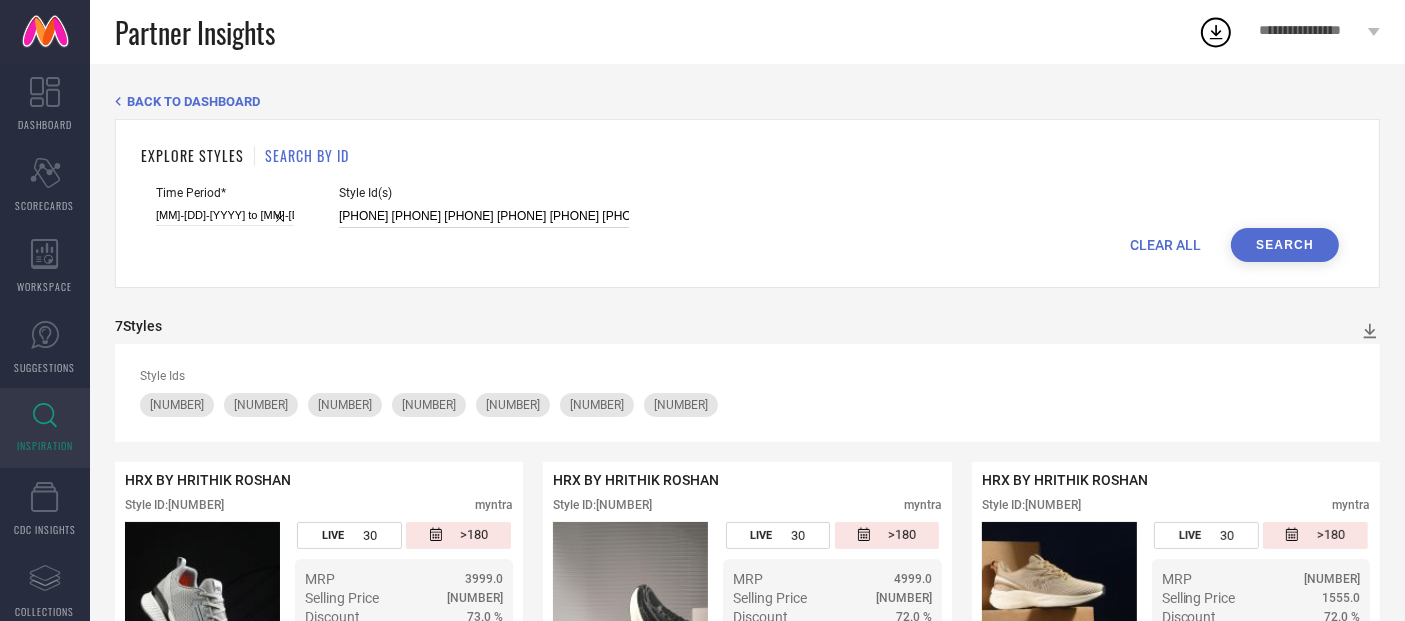 click on "[PHONE] [PHONE] [PHONE] [PHONE] [PHONE] [PHONE] [PHONE]" at bounding box center [484, 216] 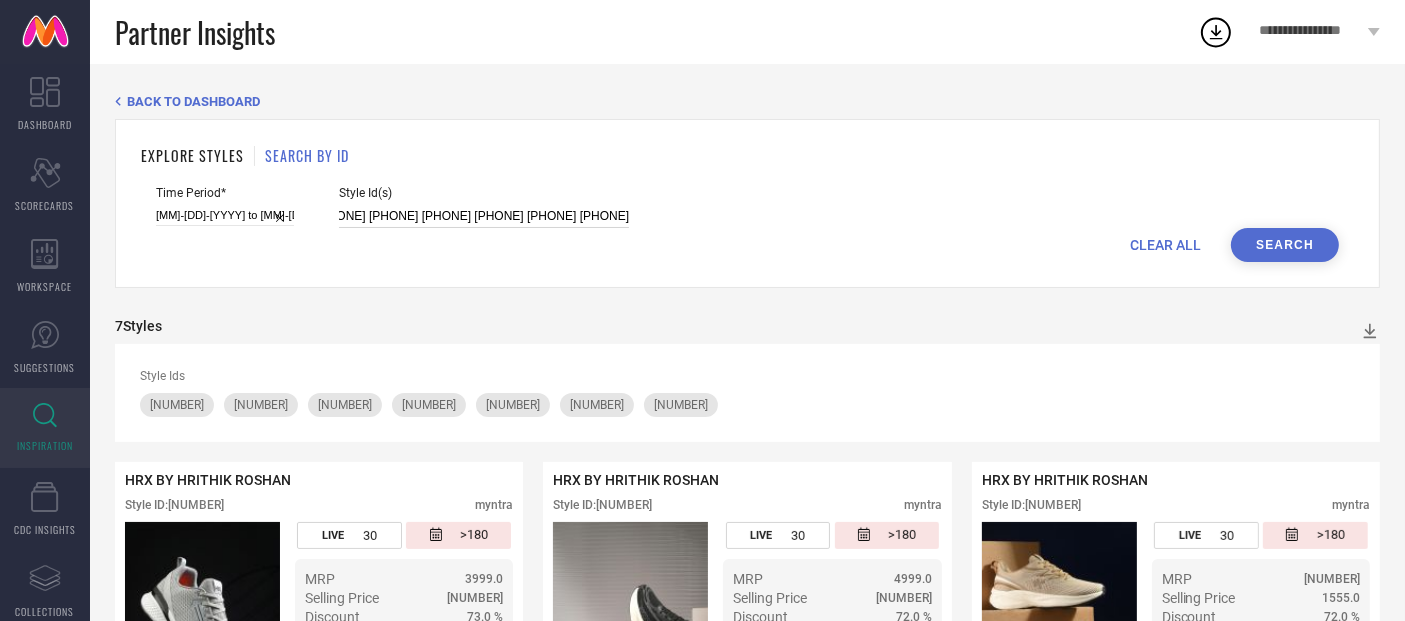 type on "[PHONE] [PHONE] [PHONE] [PHONE] [PHONE] [PHONE] [PHONE] [PHONE] [PHONE] [PHONE] [PHONE]" 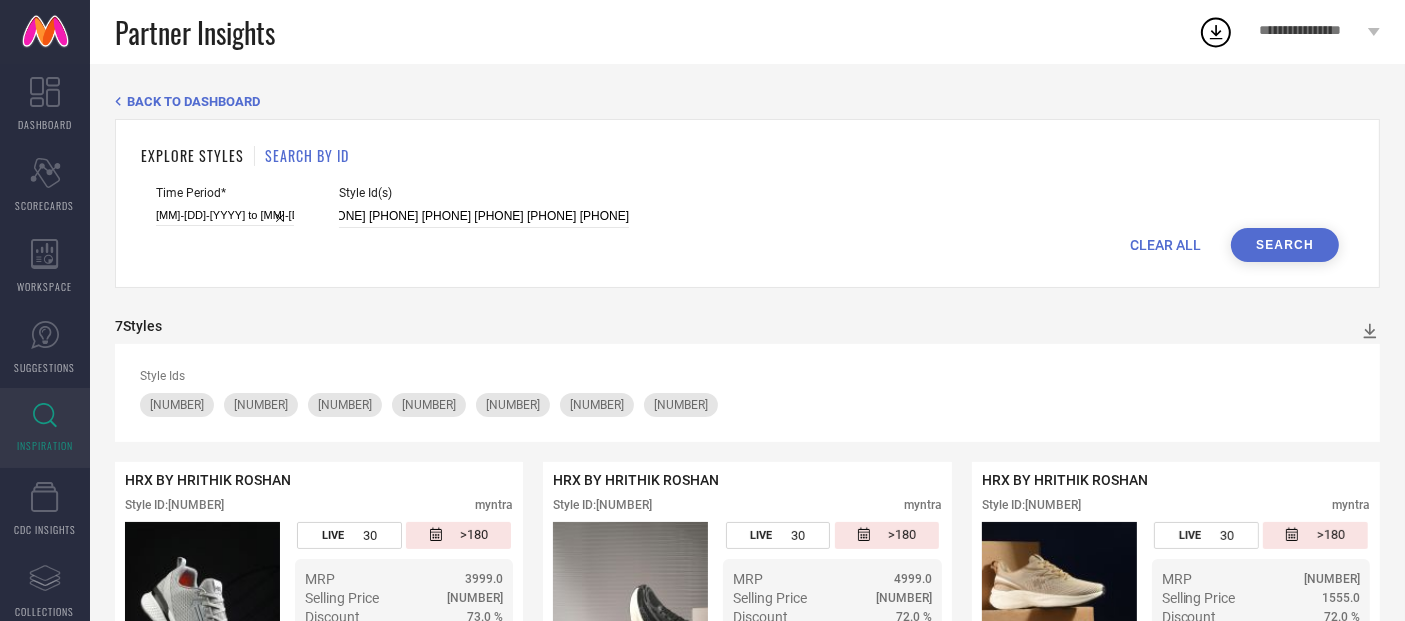 scroll, scrollTop: 0, scrollLeft: 0, axis: both 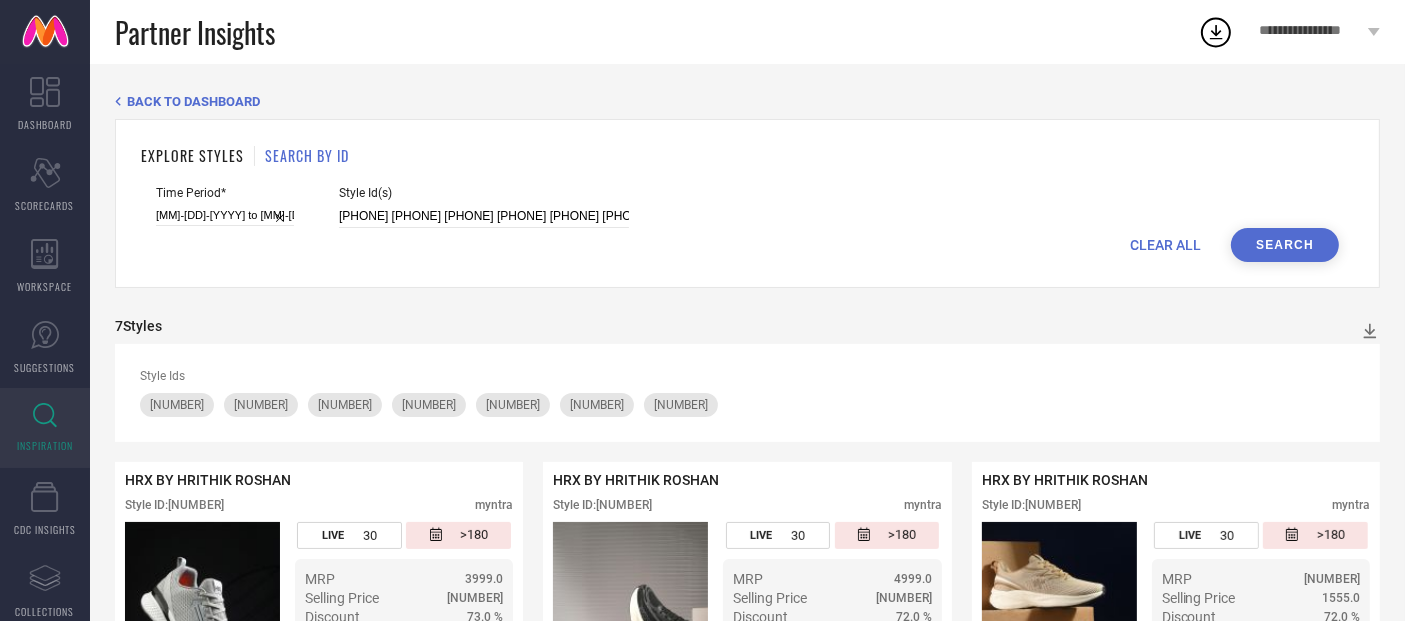 click on "Search" at bounding box center (1285, 245) 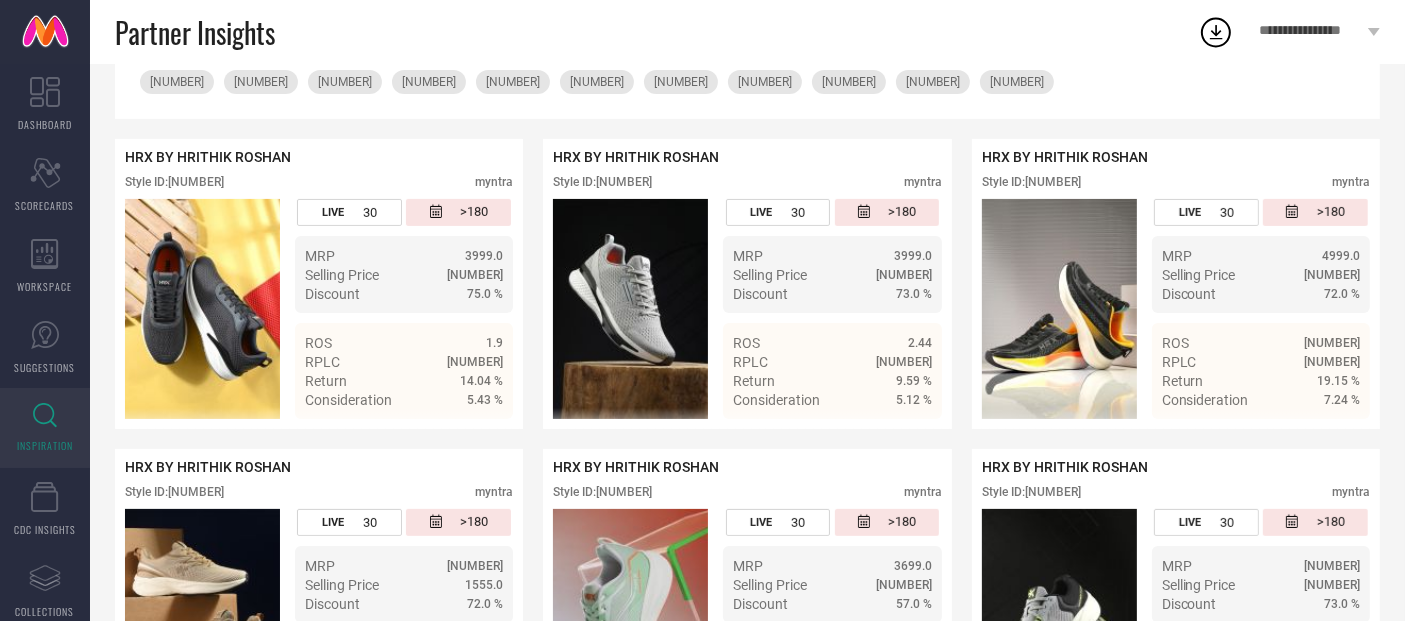 scroll, scrollTop: 344, scrollLeft: 0, axis: vertical 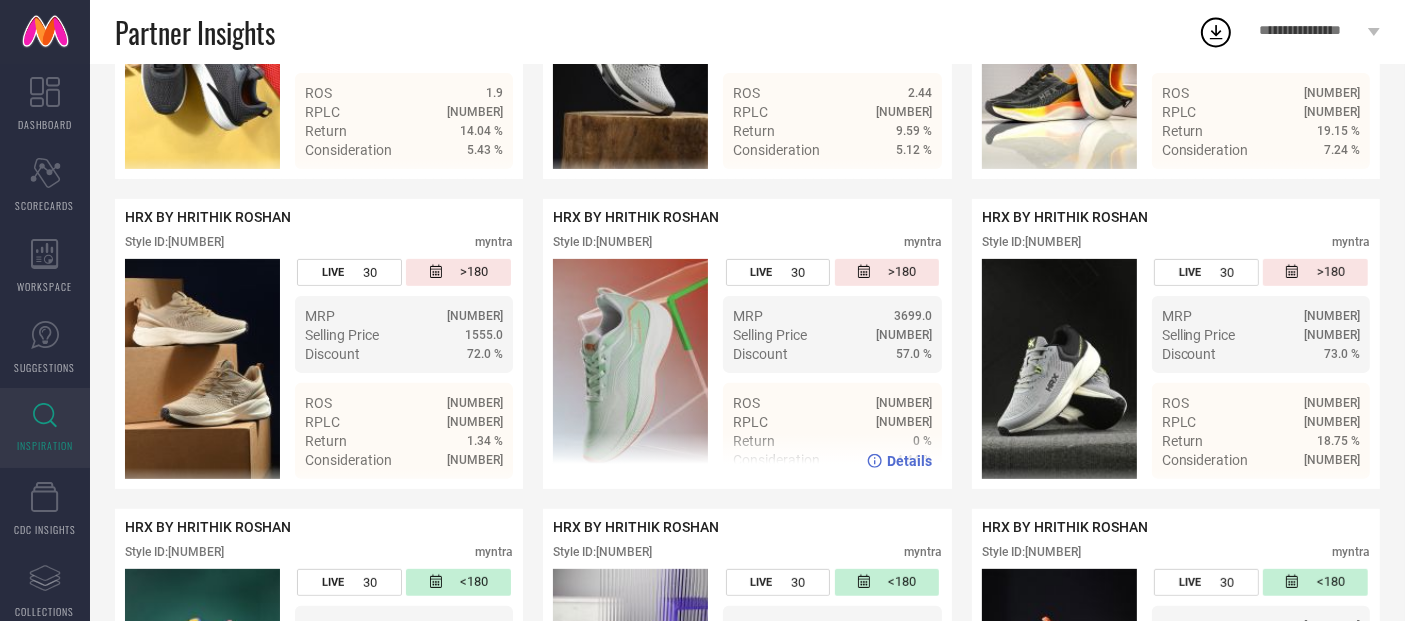click on "Style ID:  [NUMBER]" at bounding box center (602, 242) 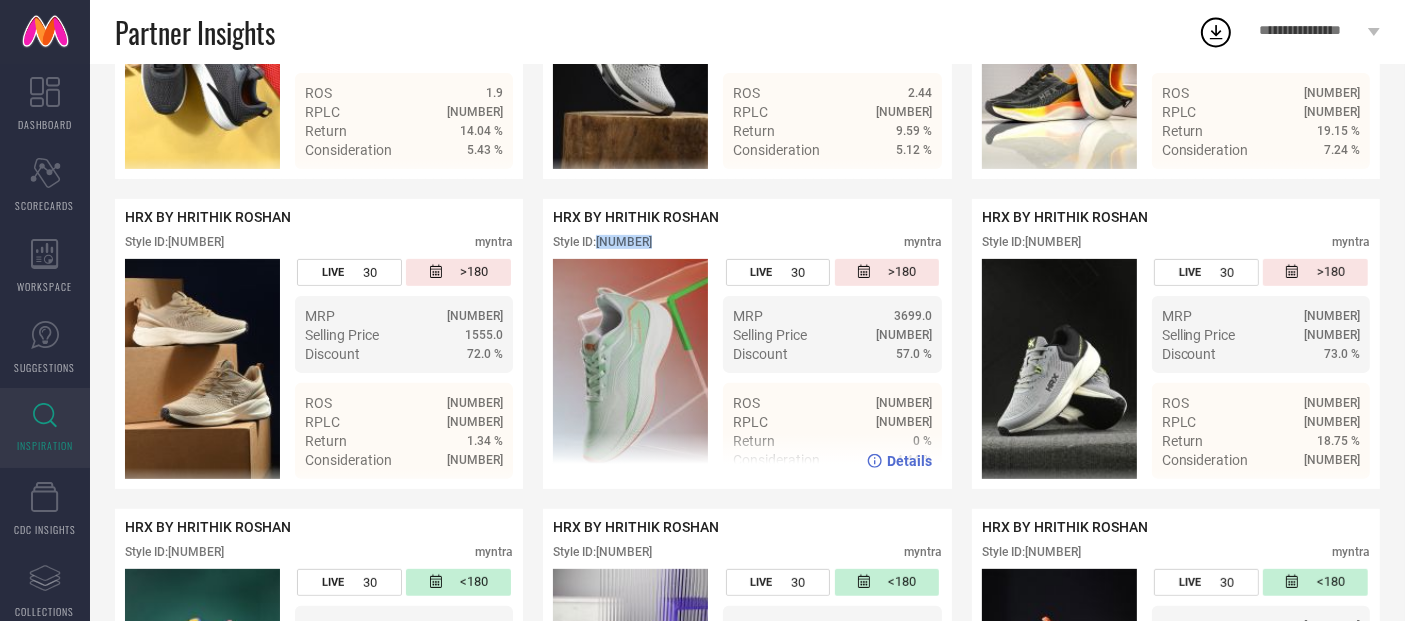 click on "Style ID:  [NUMBER]" at bounding box center (602, 242) 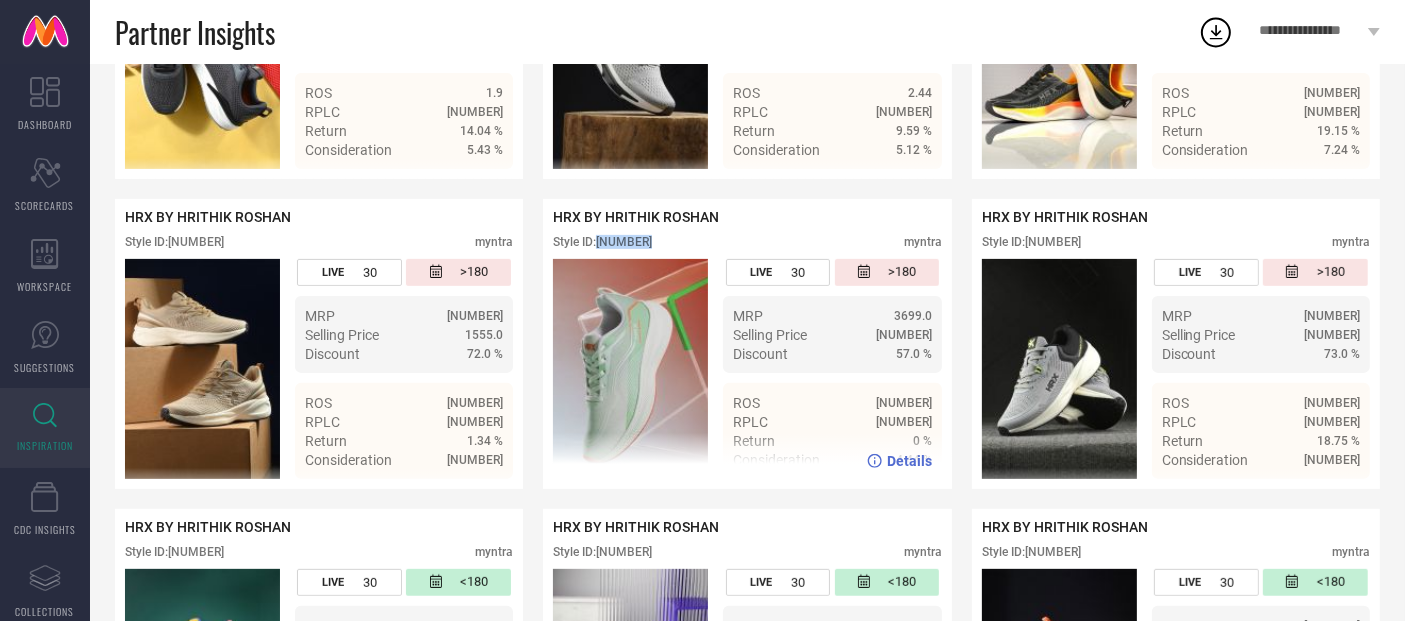 scroll, scrollTop: 0, scrollLeft: 0, axis: both 